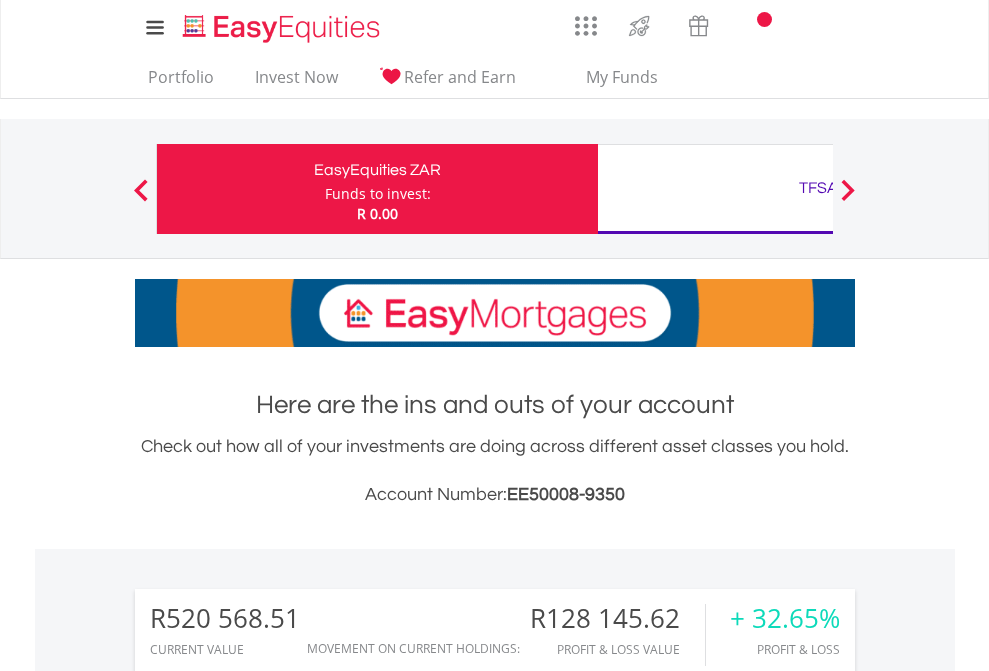 scroll, scrollTop: 0, scrollLeft: 0, axis: both 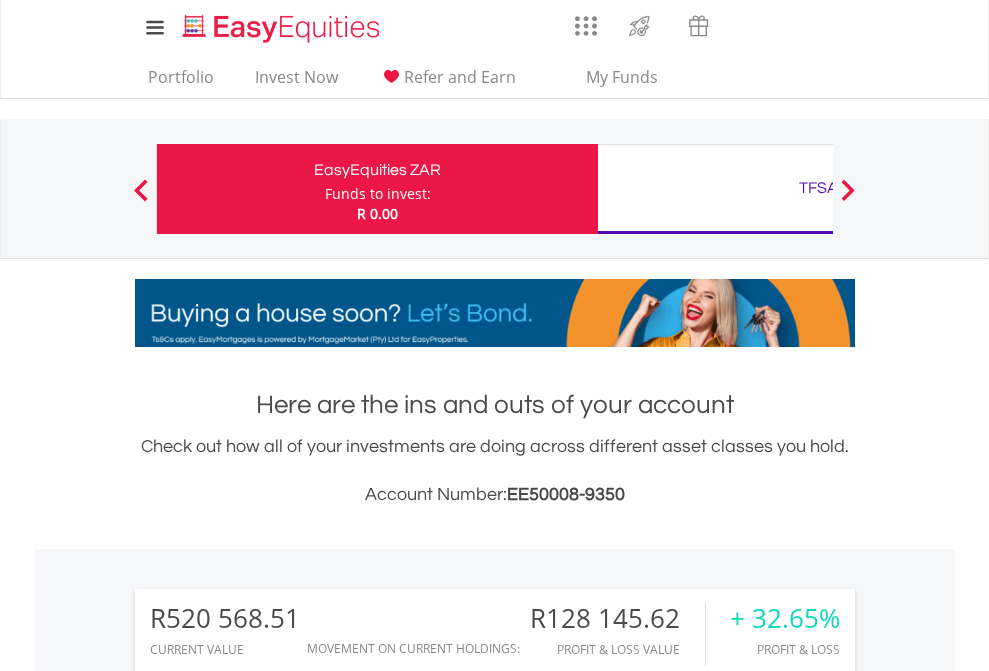 click on "Funds to invest:" at bounding box center (378, 194) 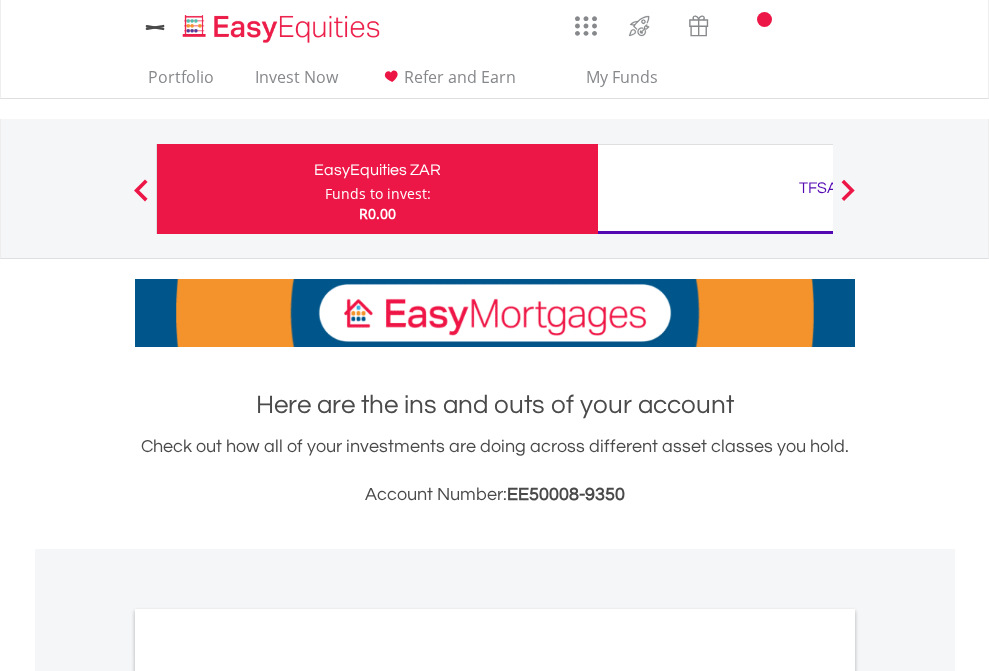 scroll, scrollTop: 0, scrollLeft: 0, axis: both 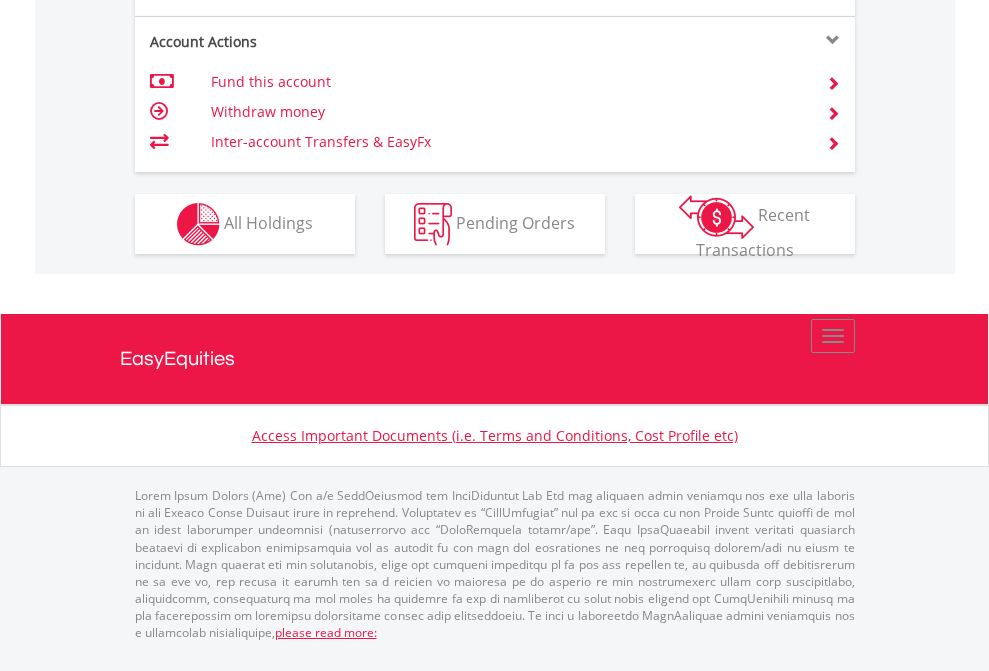click on "Investment types" at bounding box center [706, -337] 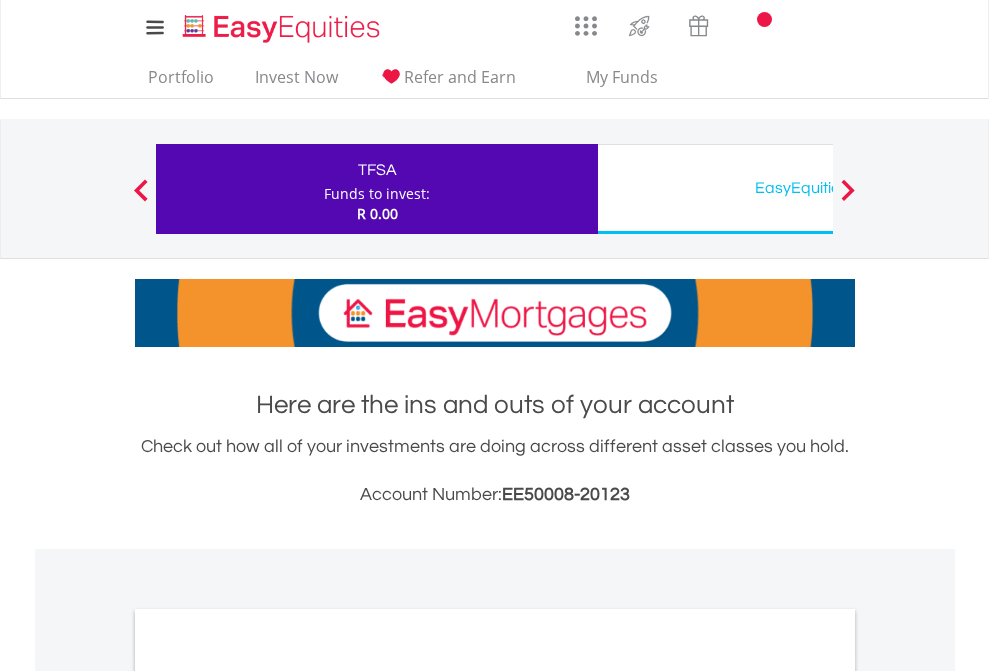 scroll, scrollTop: 0, scrollLeft: 0, axis: both 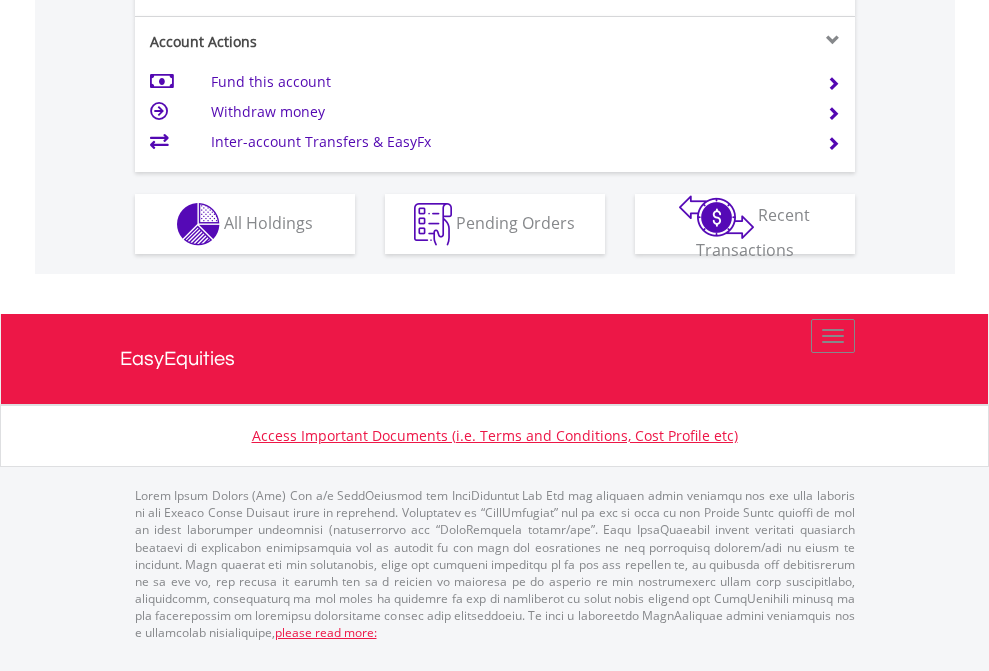 click on "Investment types" at bounding box center (706, -337) 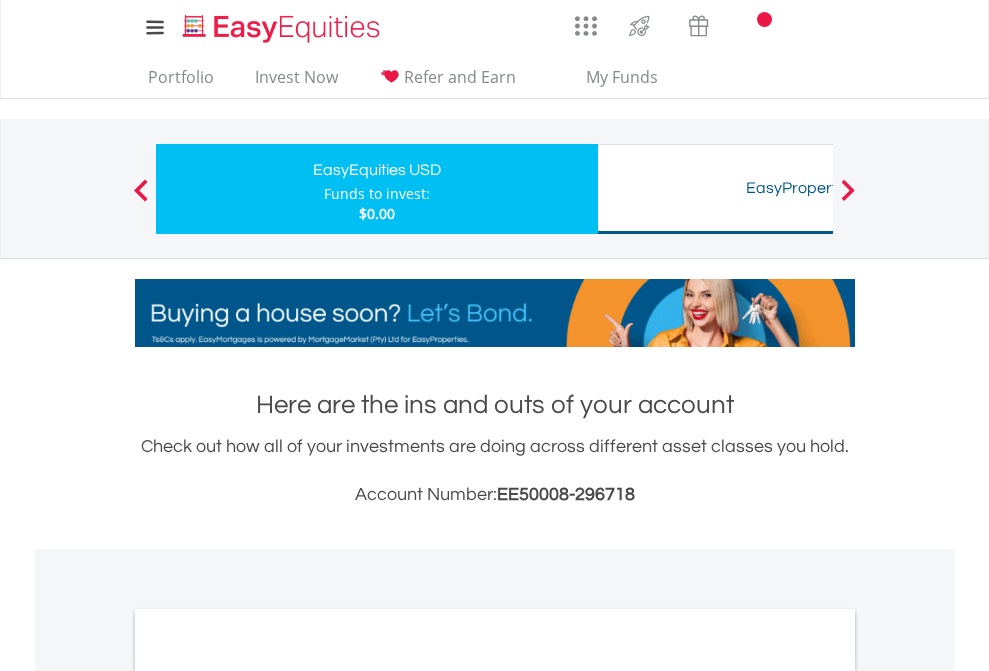 scroll, scrollTop: 0, scrollLeft: 0, axis: both 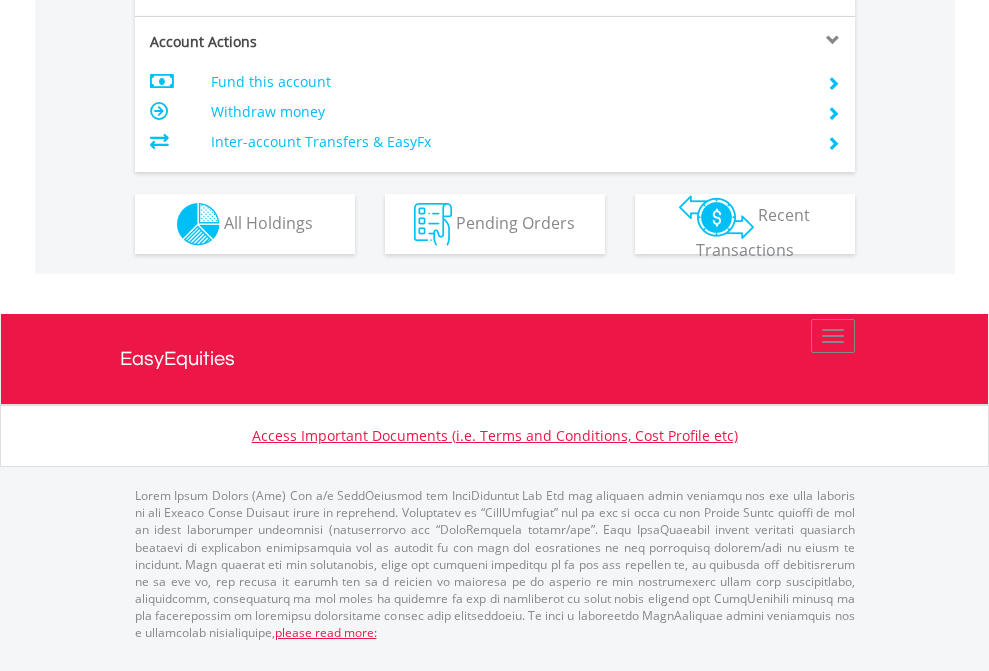 click on "Investment types" at bounding box center (706, -337) 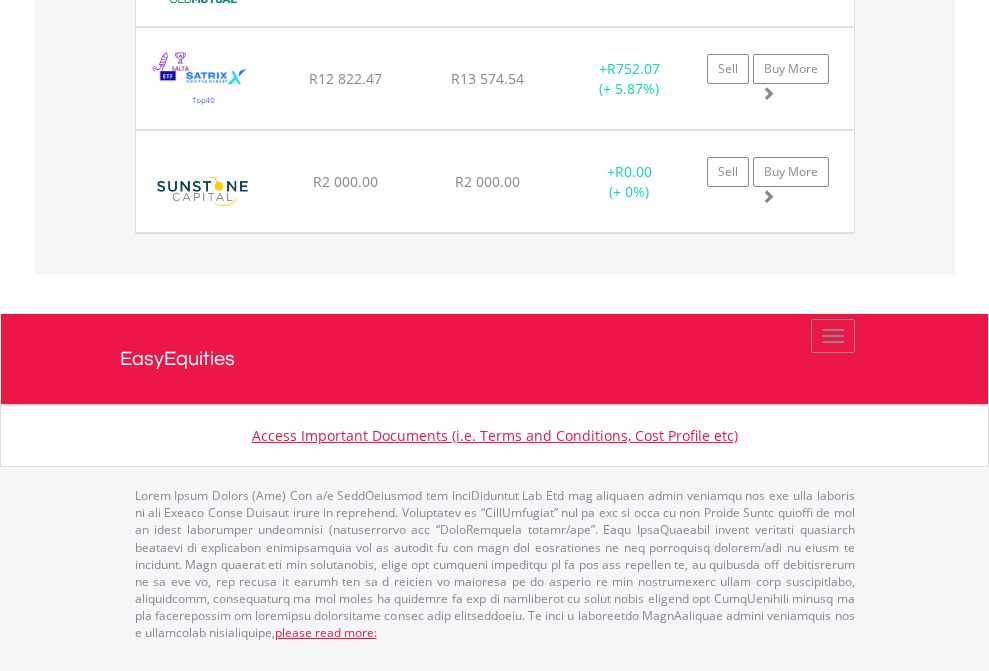 scroll, scrollTop: 144, scrollLeft: 0, axis: vertical 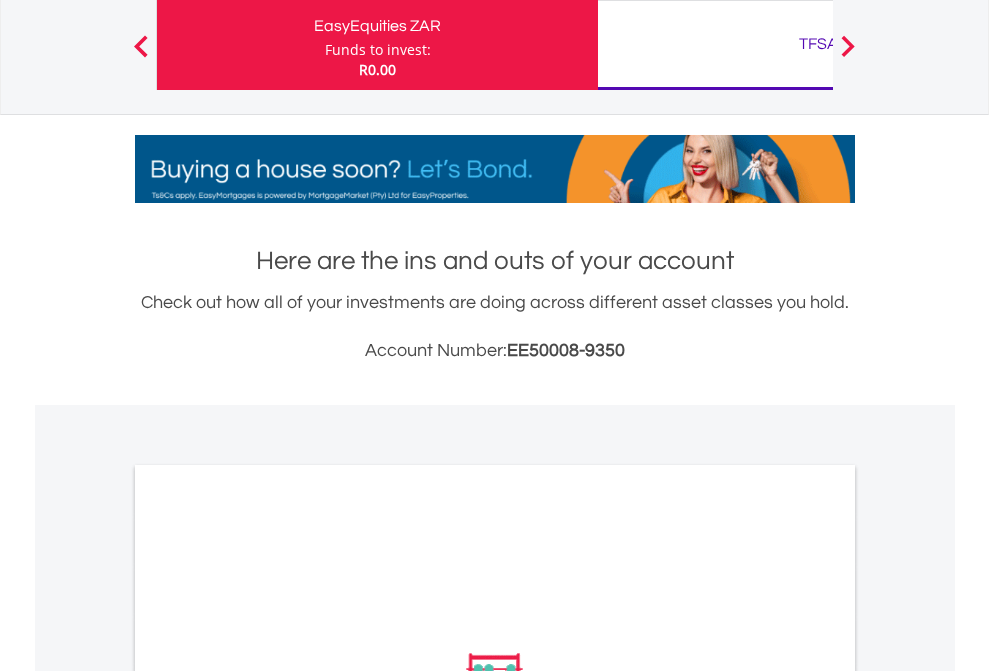 click on "TFSA" at bounding box center (818, 44) 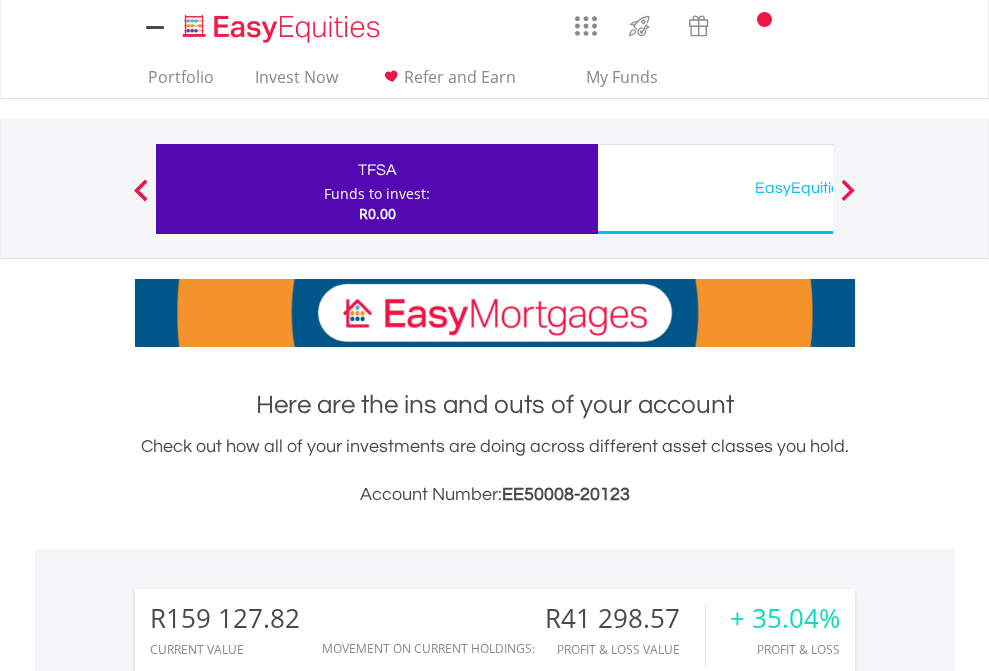 scroll, scrollTop: 0, scrollLeft: 0, axis: both 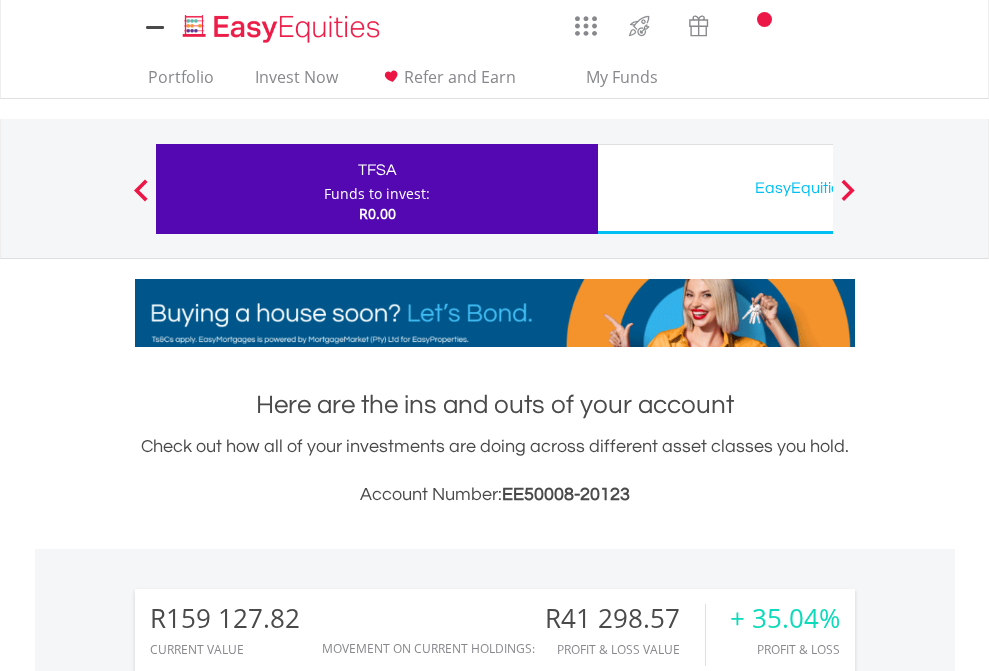 click on "All Holdings" at bounding box center (268, 1466) 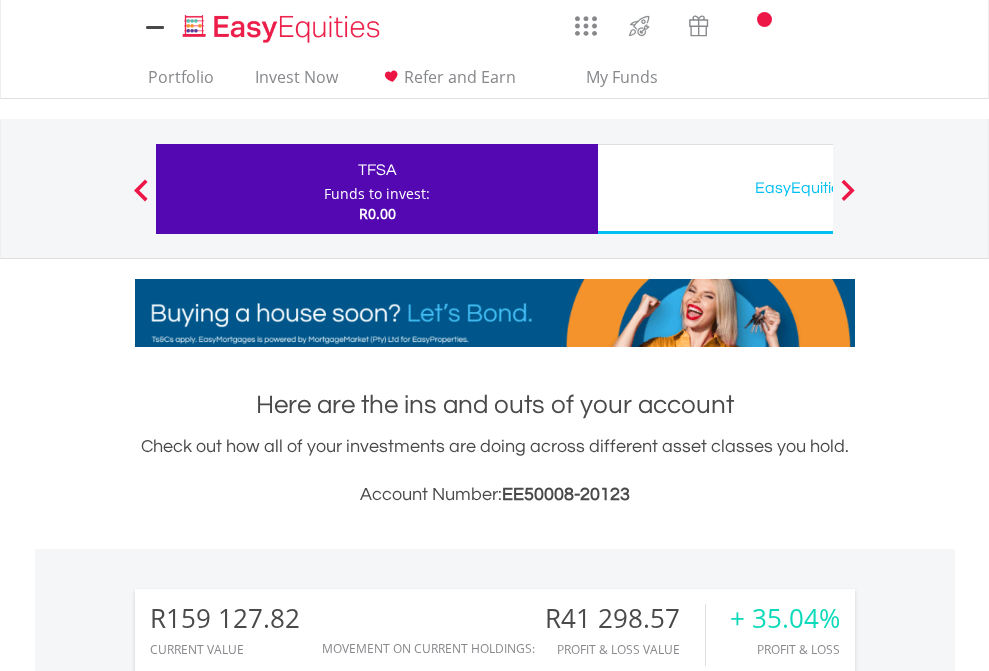 scroll, scrollTop: 192, scrollLeft: 314, axis: both 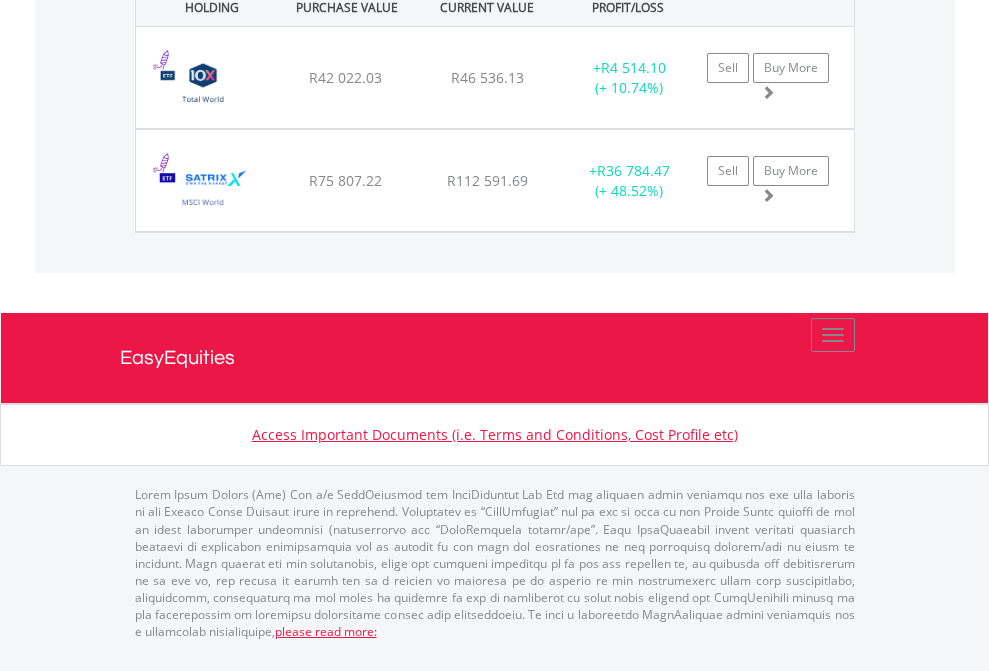 click on "EasyEquities USD" at bounding box center [818, -1442] 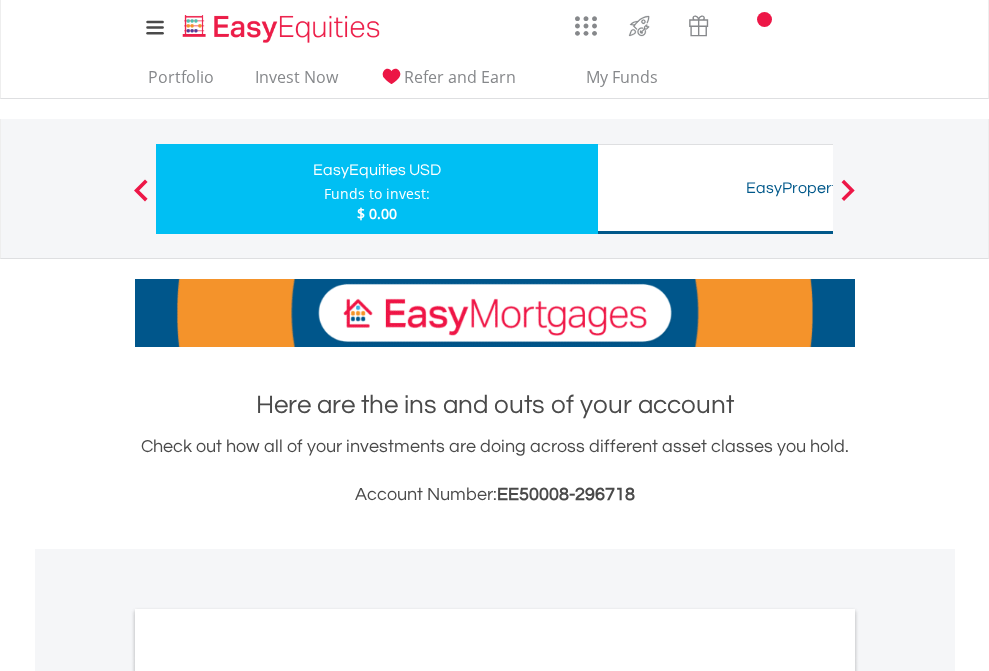scroll, scrollTop: 1202, scrollLeft: 0, axis: vertical 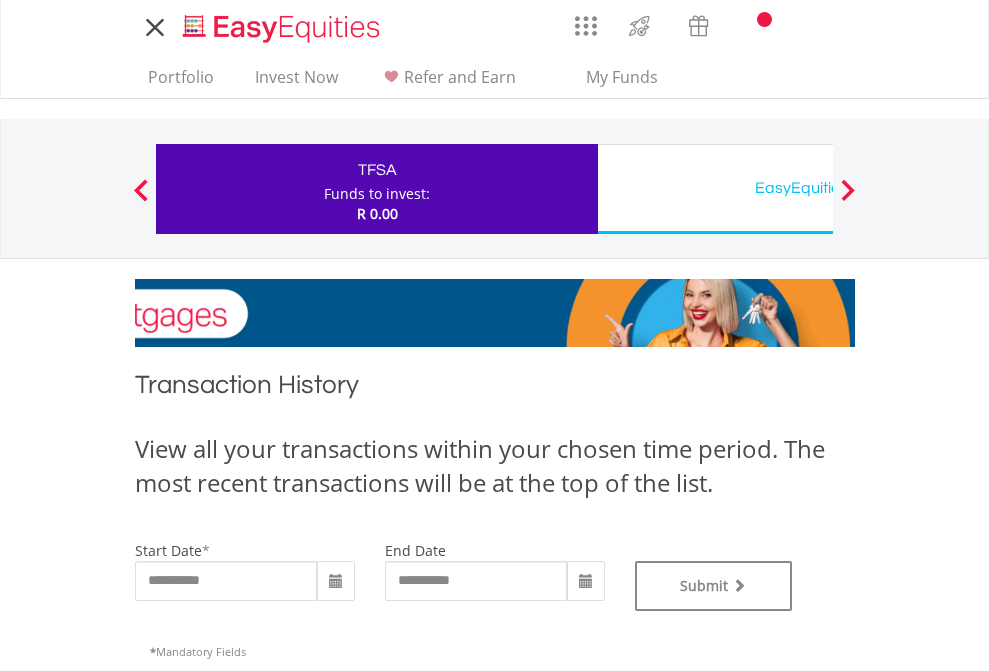 type on "**********" 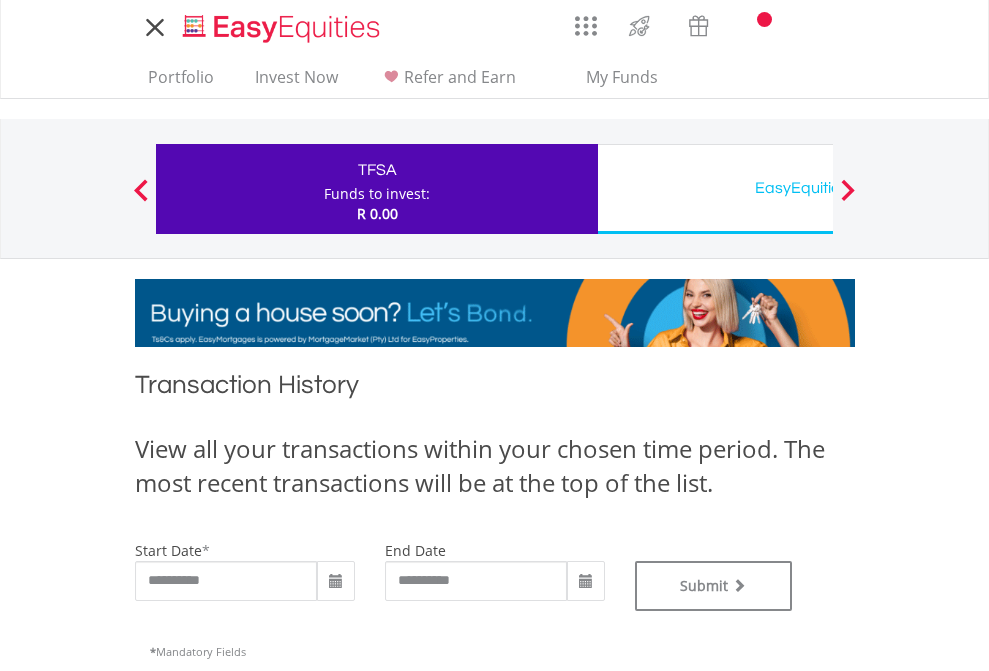 type on "**********" 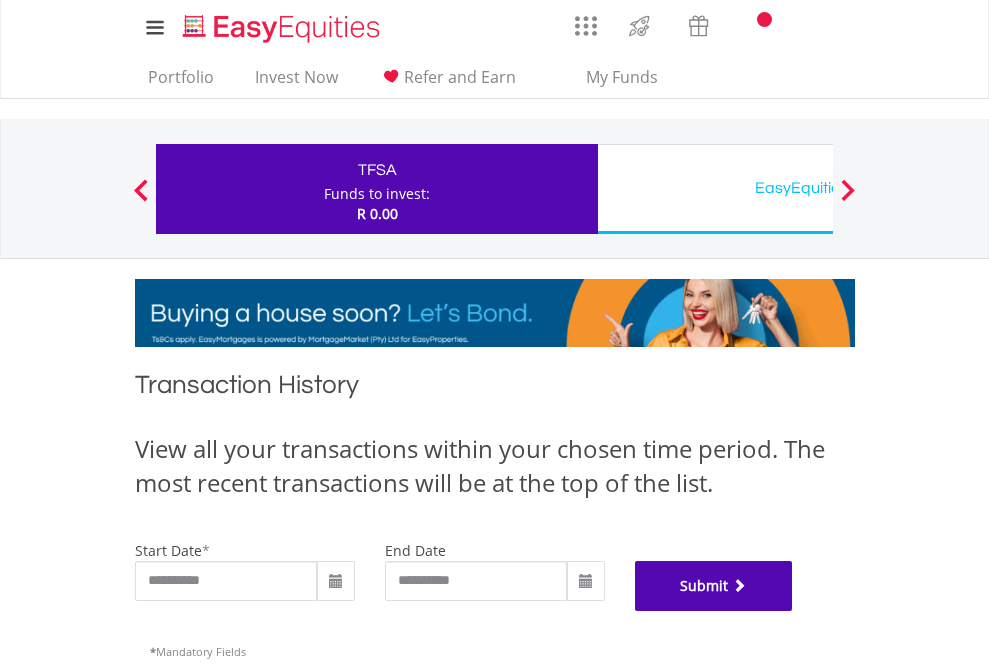 click on "Submit" at bounding box center [714, 586] 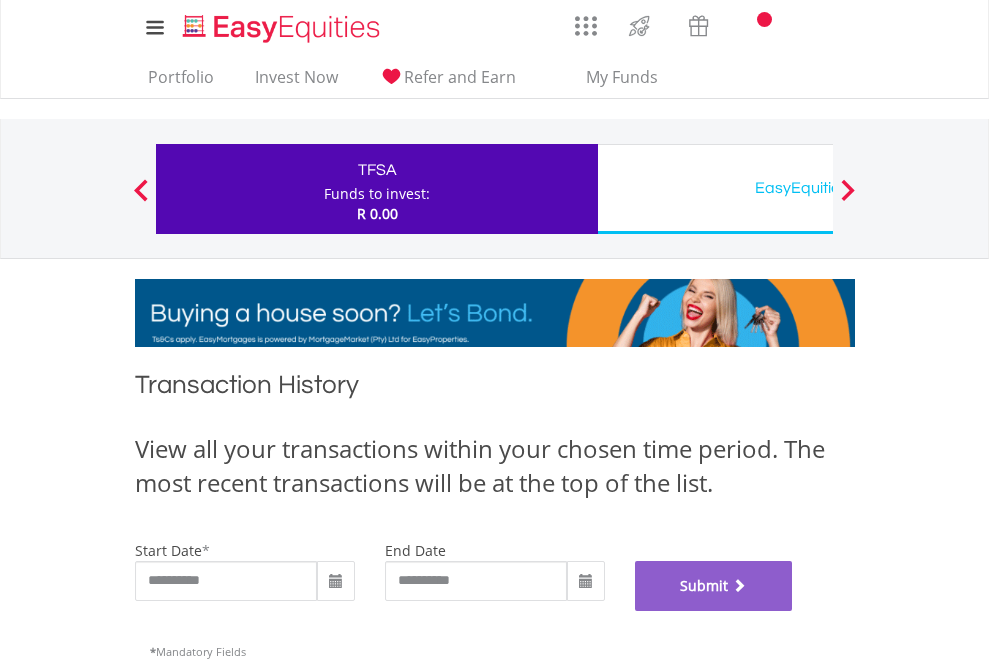scroll, scrollTop: 811, scrollLeft: 0, axis: vertical 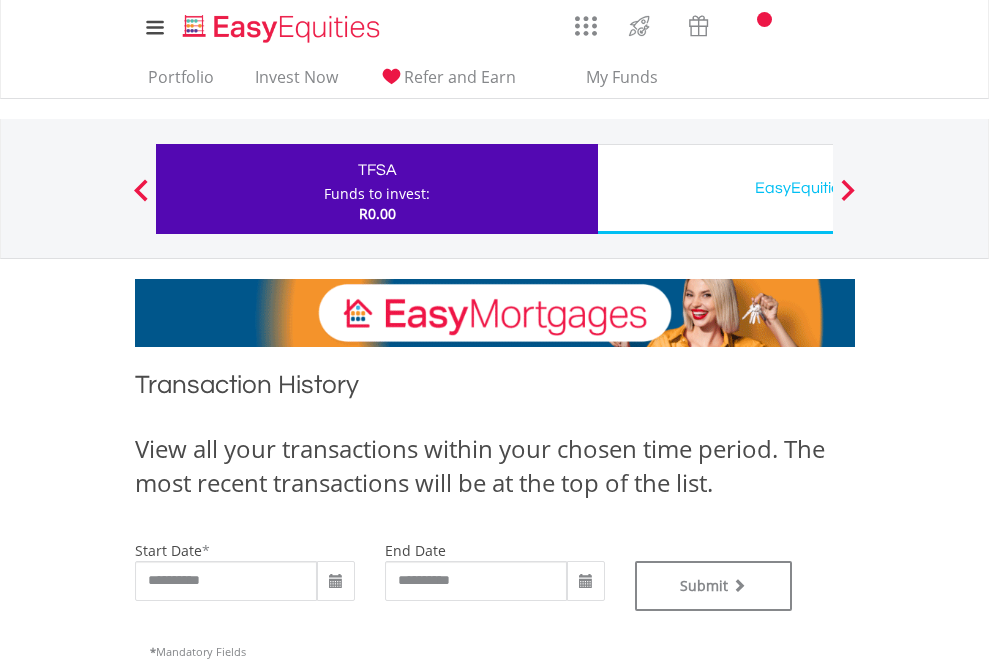 click on "EasyEquities USD" at bounding box center (818, 188) 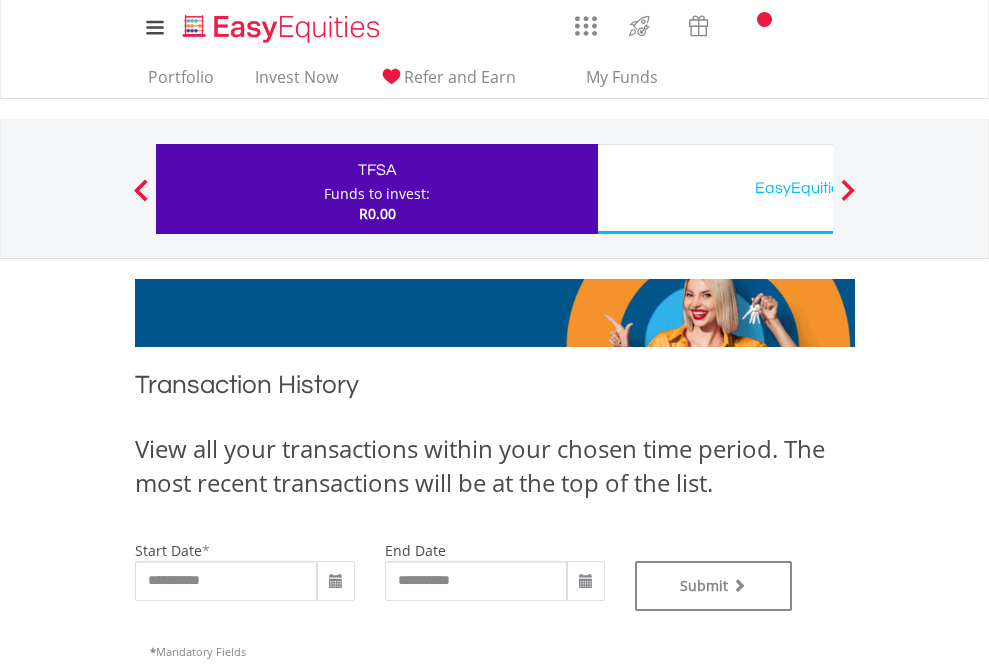 scroll, scrollTop: 0, scrollLeft: 0, axis: both 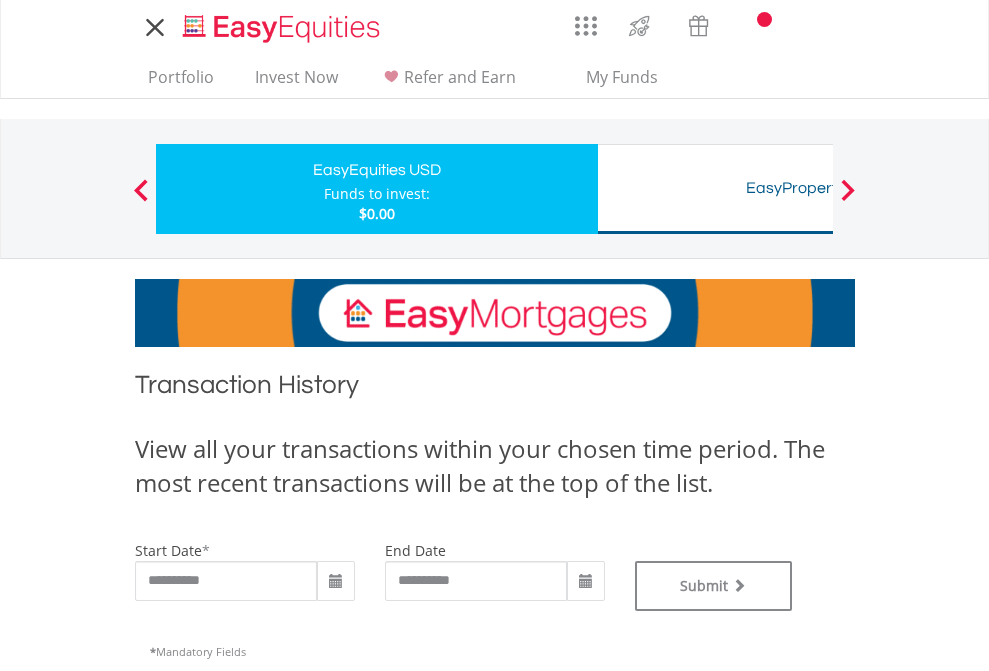 type on "**********" 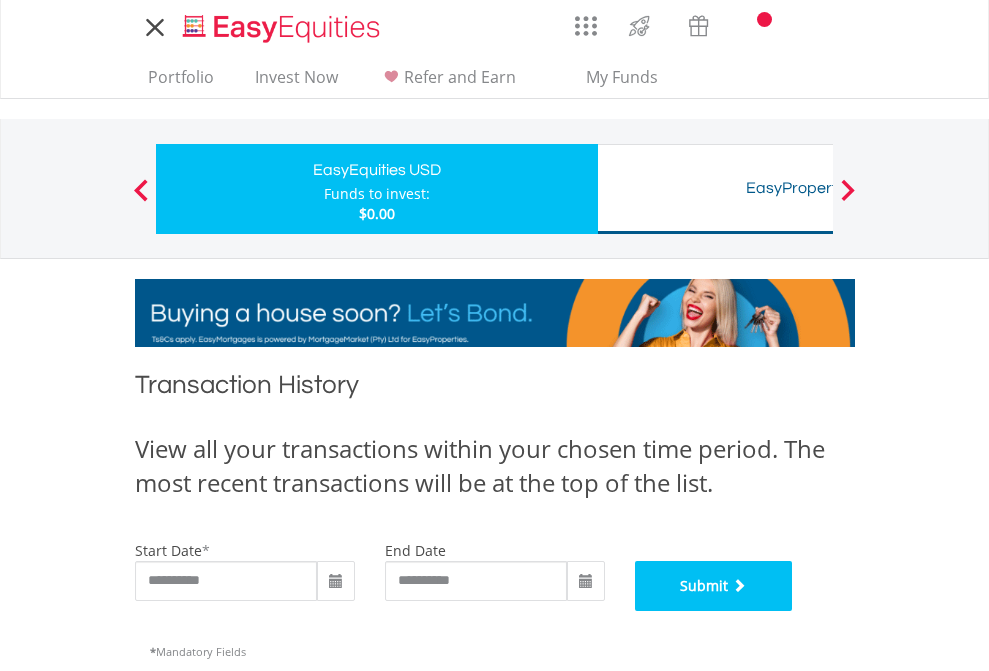 click on "Submit" at bounding box center (714, 586) 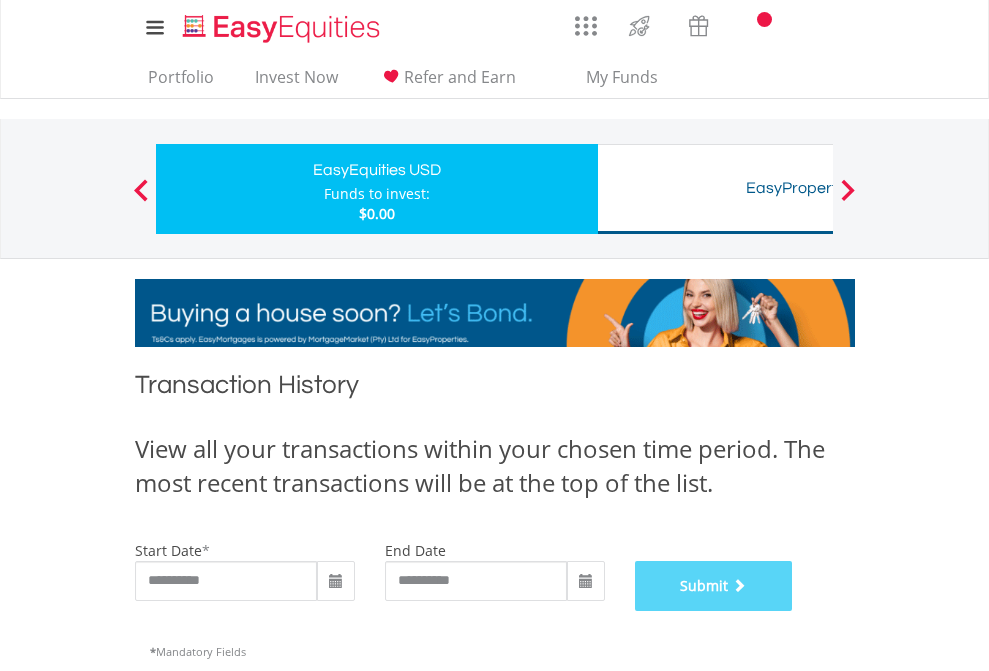 scroll, scrollTop: 811, scrollLeft: 0, axis: vertical 